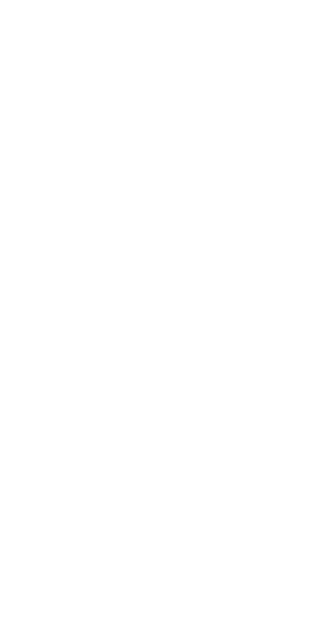 scroll, scrollTop: 0, scrollLeft: 0, axis: both 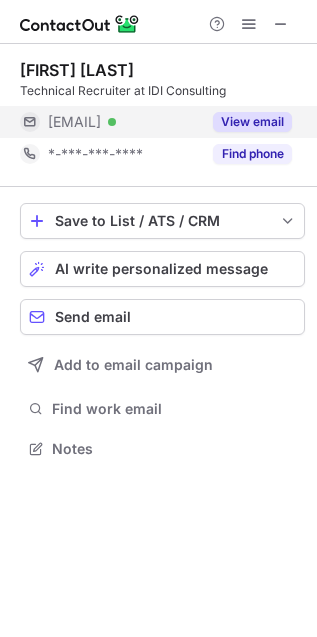 click on "View email" at bounding box center (252, 122) 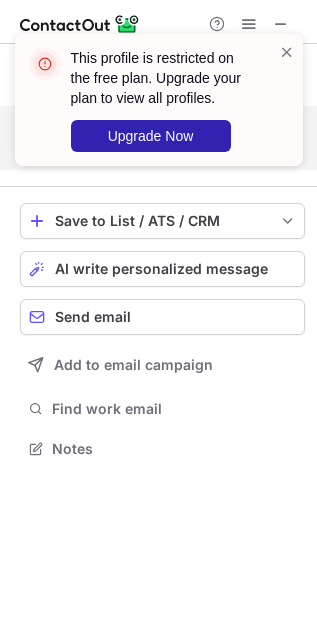 click on "This profile is restricted on the free plan. Upgrade your plan to view all profiles. Upgrade Now William Baumann Technical Recruiter at IDI Consulting ***@idi-net.com Verified View email *-***-***-**** Find phone Save to List / ATS / CRM List Select Lever Connect Greenhouse Connect Salesforce Connect Hubspot Connect Bullhorn Connect Zapier (100+ Applications) Connect Request a new integration AI write personalized message Send email Add to email campaign Find work email Notes" at bounding box center [158, 318] 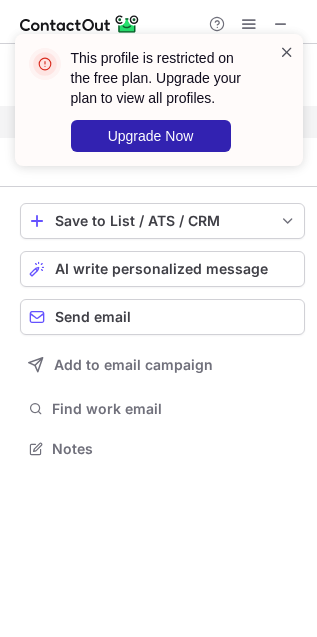 click at bounding box center (287, 52) 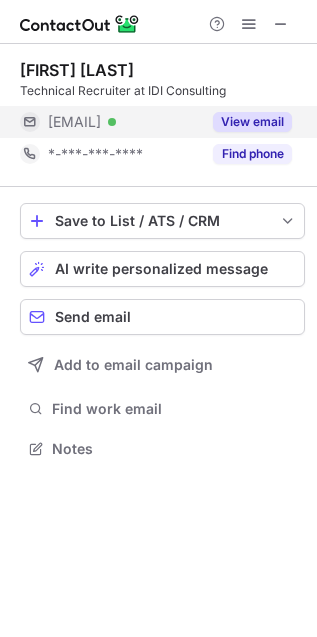 click on "This profile is restricted on the free plan. Upgrade your plan to view all profiles. Upgrade Now" at bounding box center [172, 100] 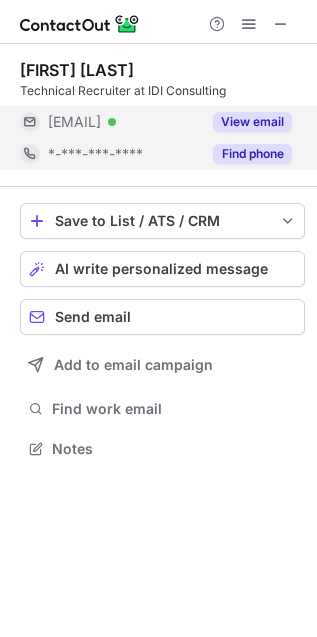 click on "Find phone" at bounding box center (252, 154) 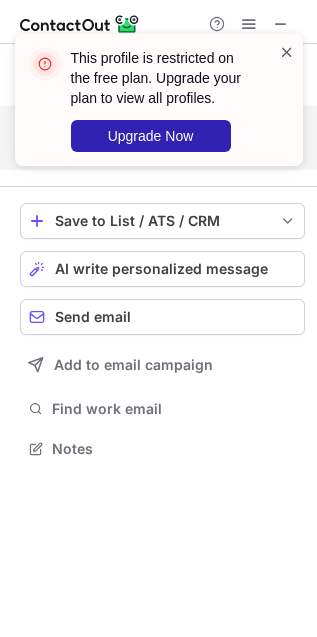 click at bounding box center [287, 52] 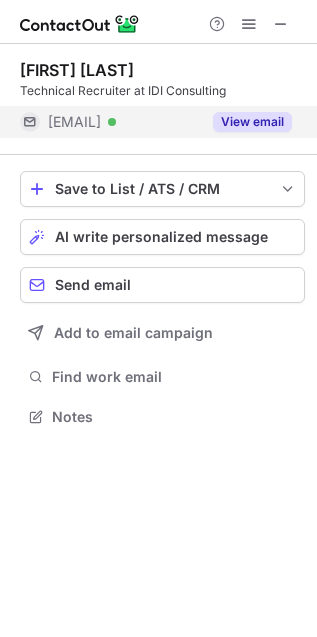 scroll, scrollTop: 402, scrollLeft: 317, axis: both 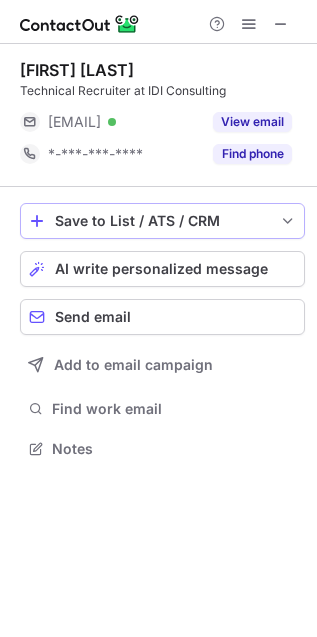 click at bounding box center [158, 22] 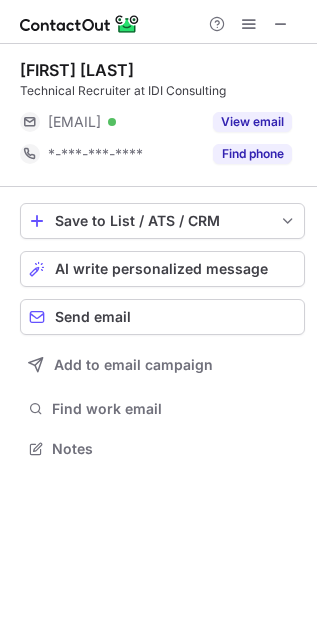 click at bounding box center [281, 24] 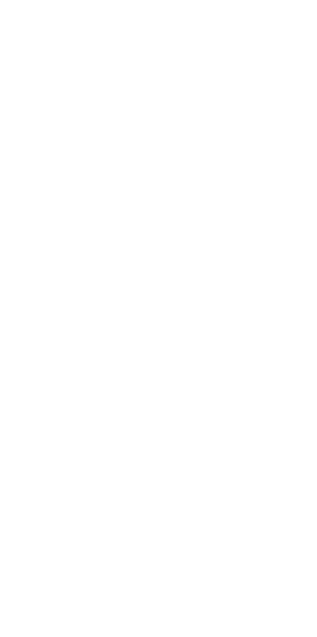 scroll, scrollTop: 0, scrollLeft: 0, axis: both 